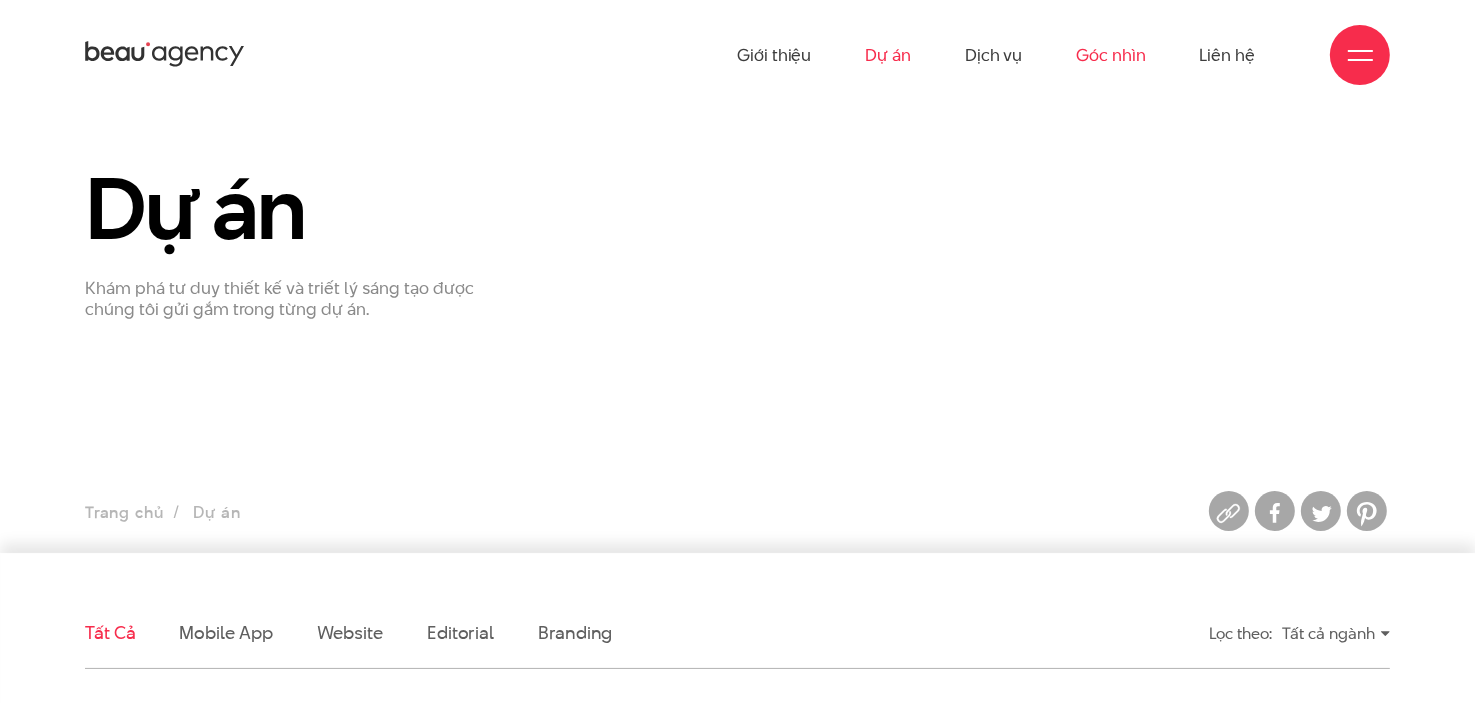 scroll, scrollTop: 0, scrollLeft: 0, axis: both 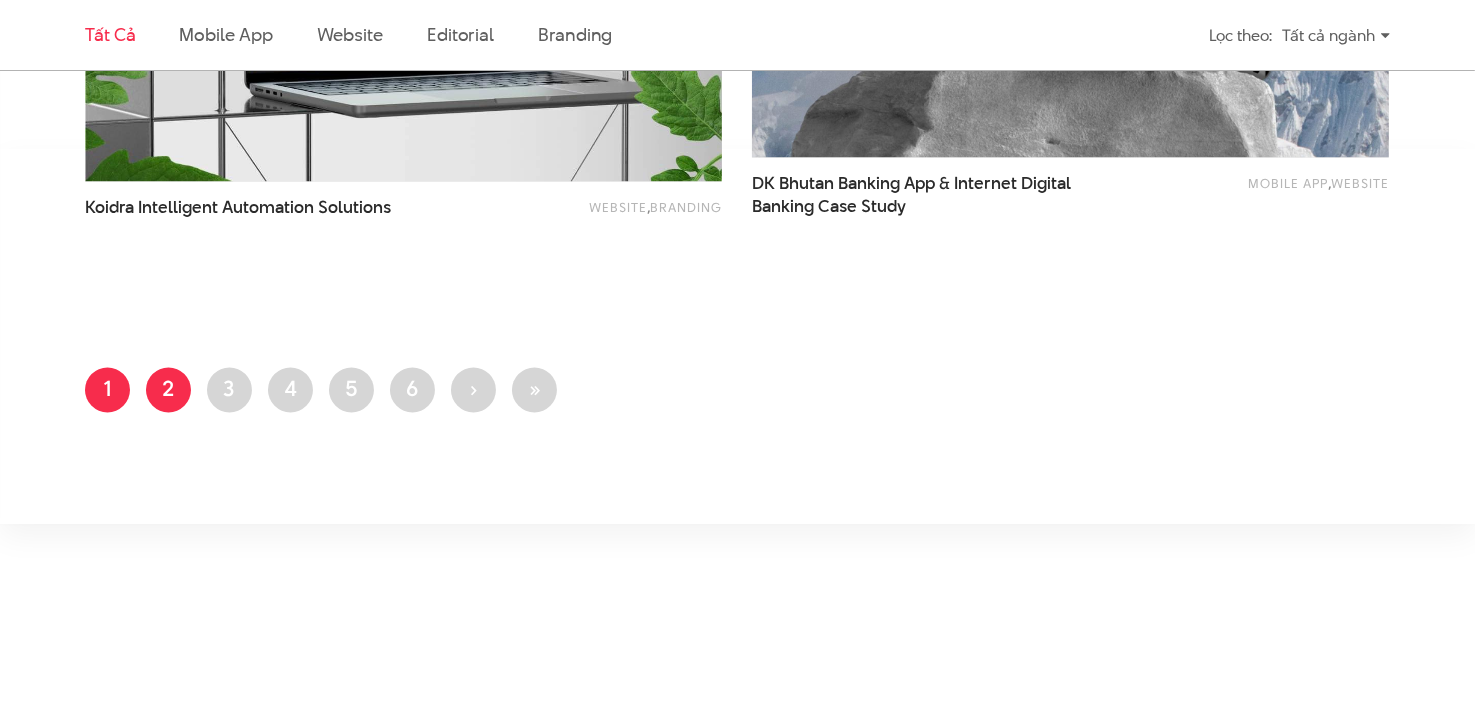 click on "Trang
2" at bounding box center (168, 389) 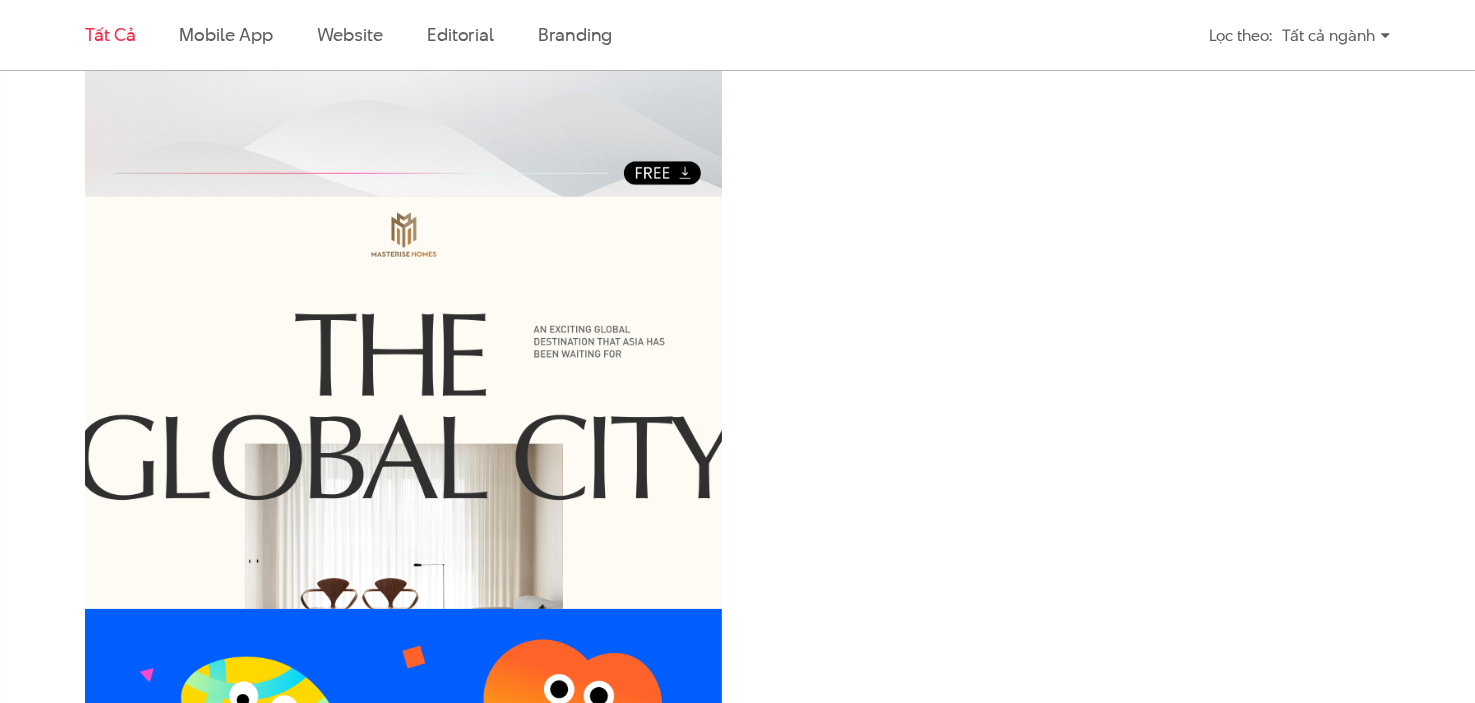 scroll, scrollTop: 1000, scrollLeft: 0, axis: vertical 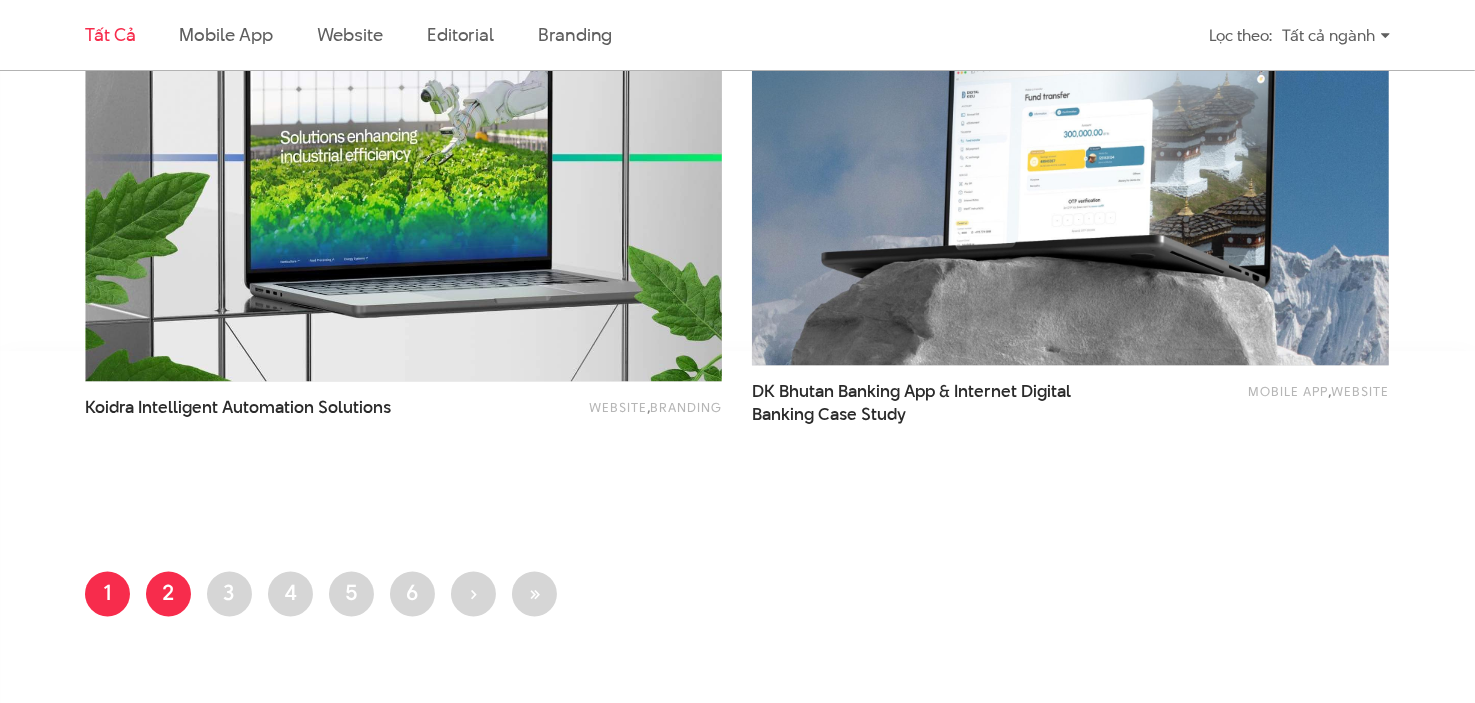 click on "Trang
2" at bounding box center (168, 594) 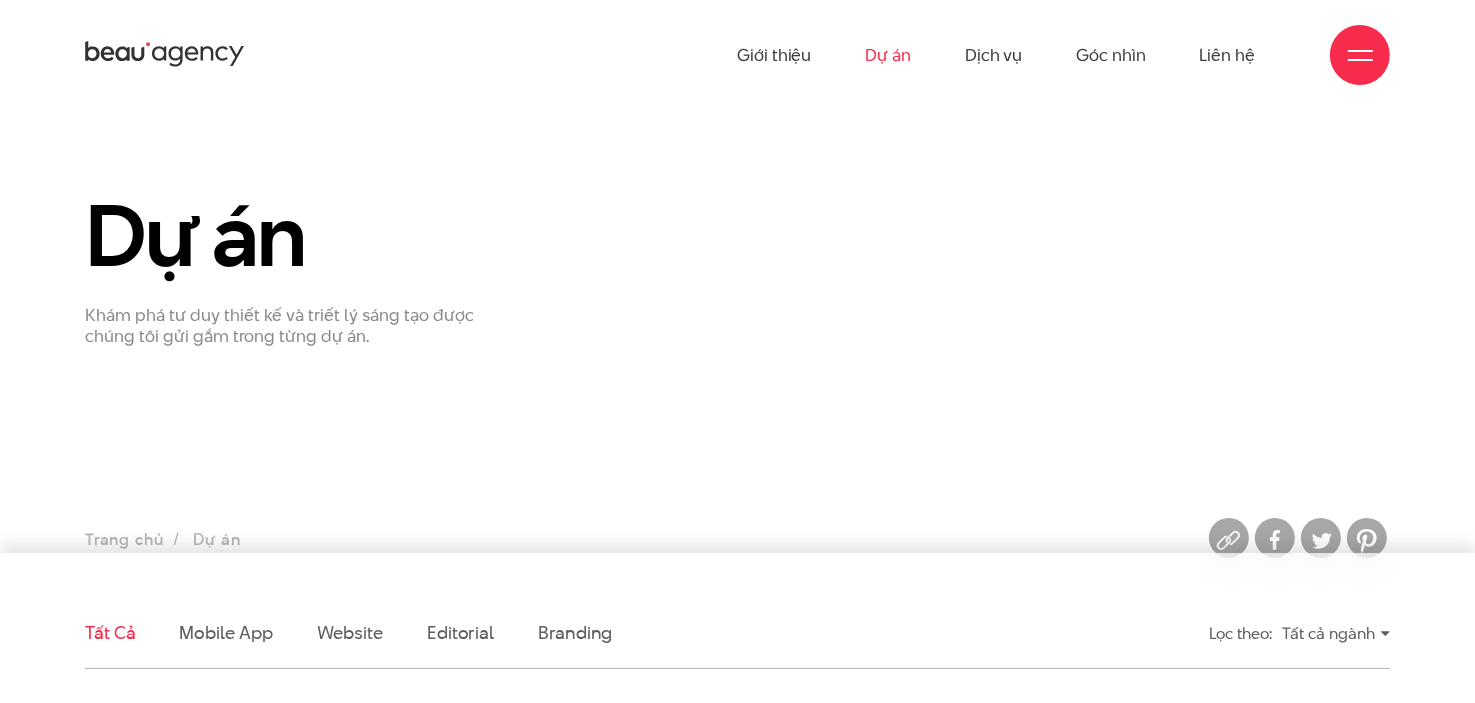 scroll, scrollTop: 0, scrollLeft: 0, axis: both 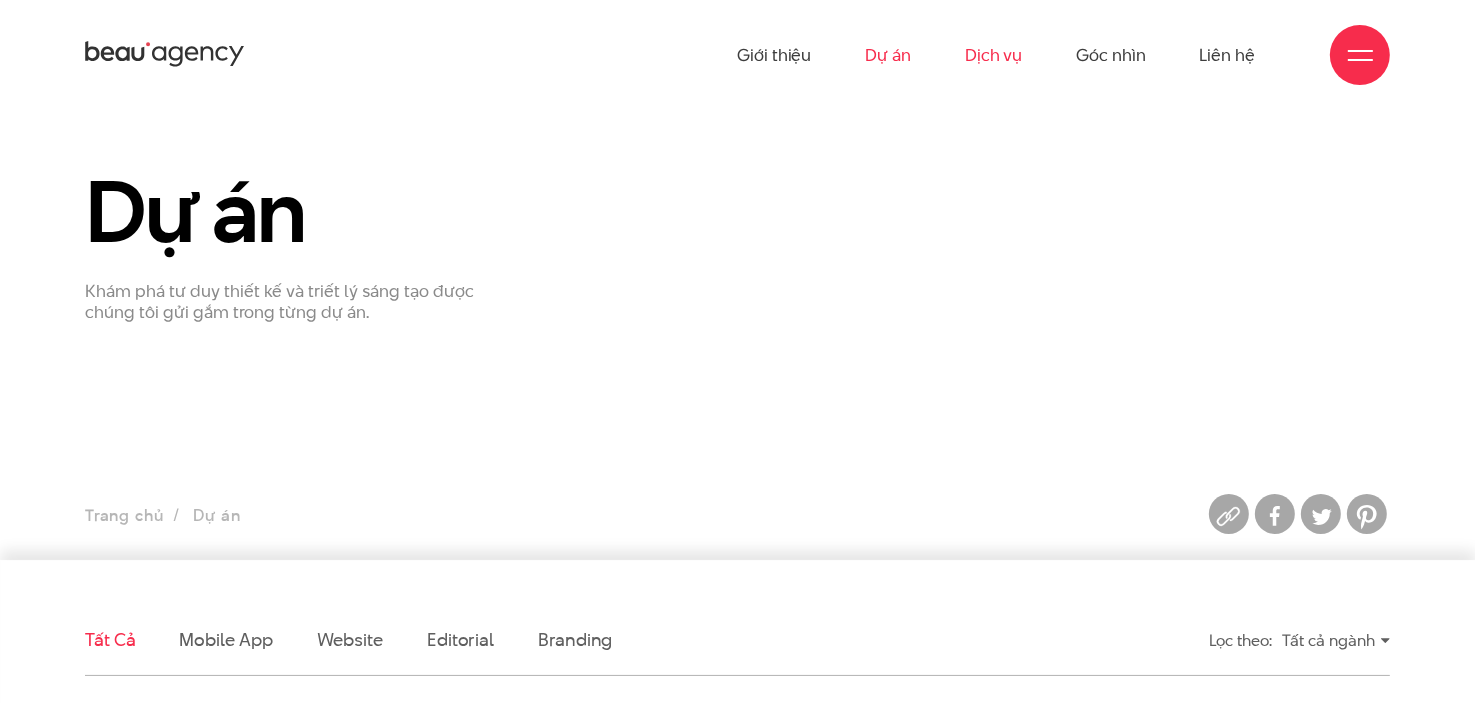 click on "Dịch vụ" at bounding box center [993, 55] 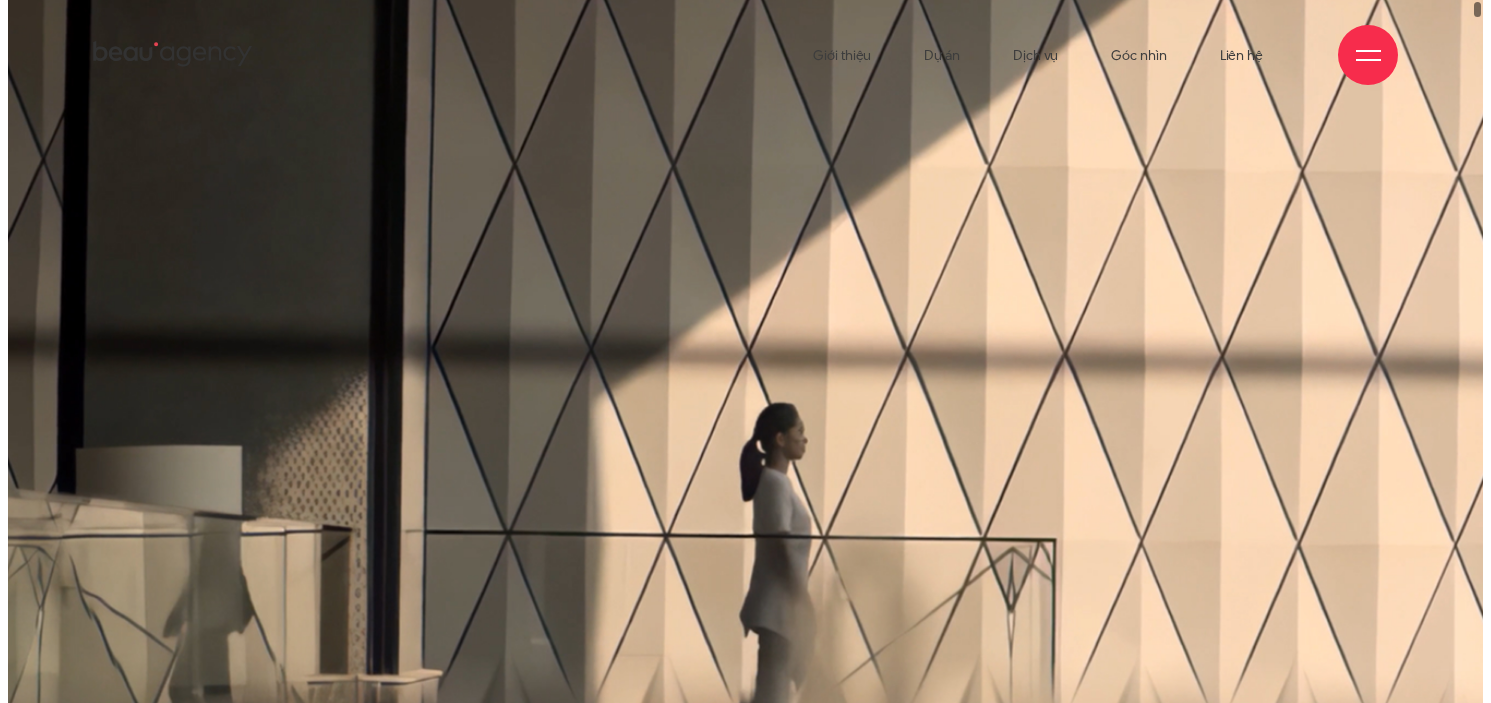 scroll, scrollTop: 0, scrollLeft: 0, axis: both 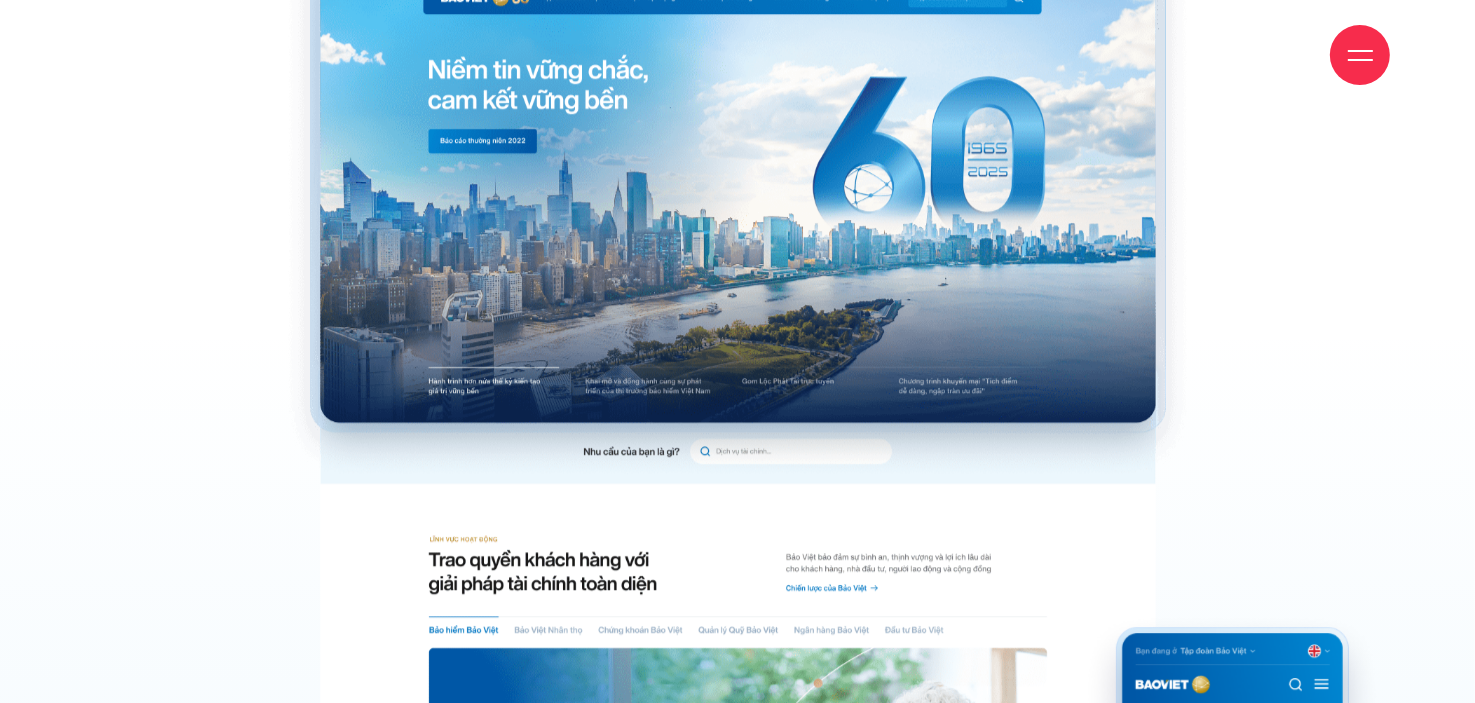 click at bounding box center [737, 1128] 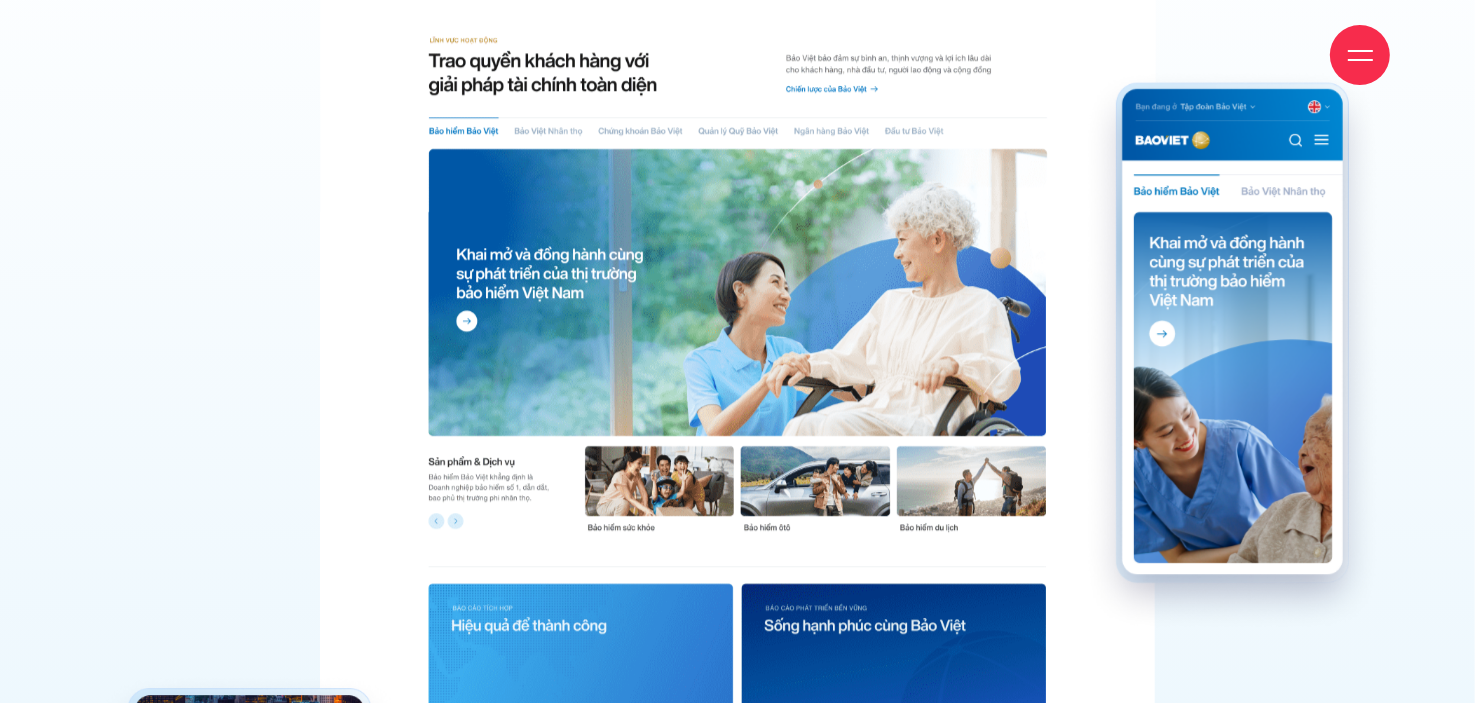scroll, scrollTop: 6299, scrollLeft: 0, axis: vertical 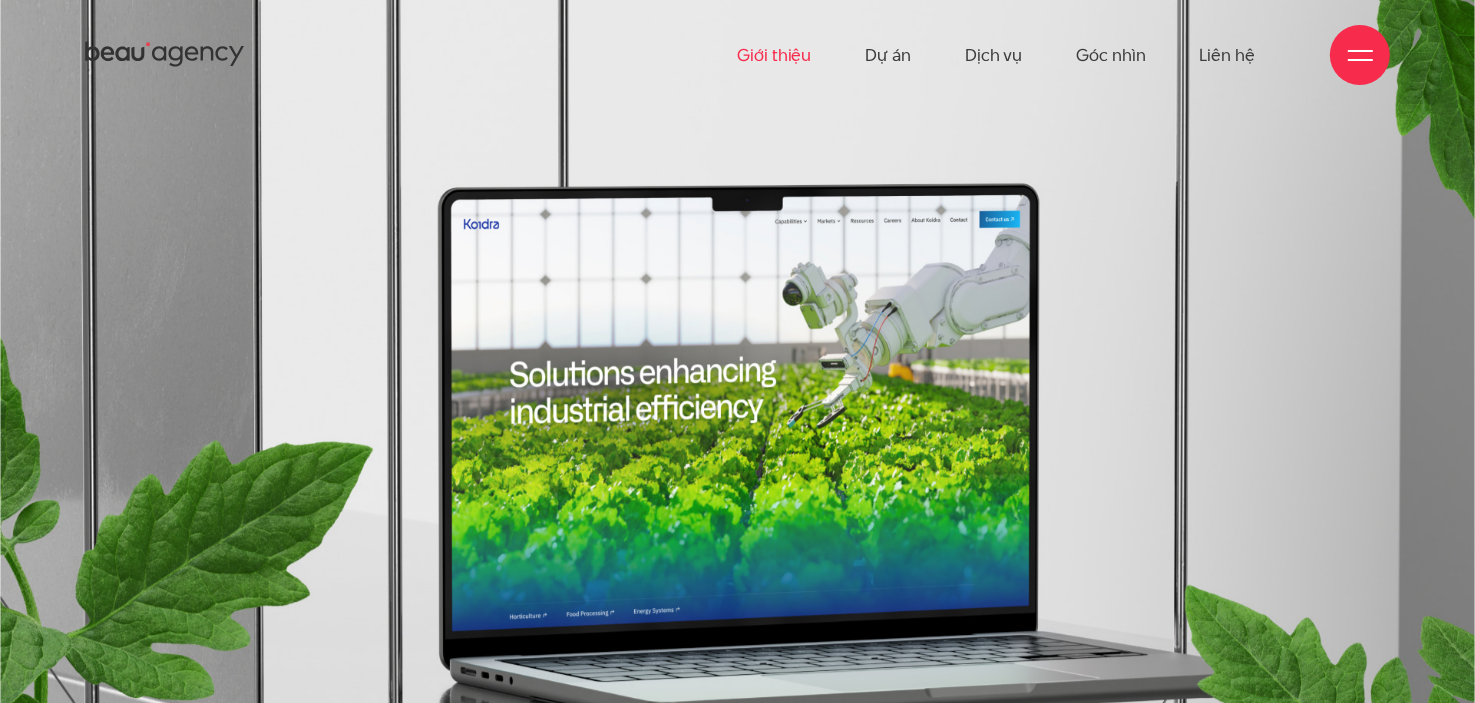 click on "Giới thiệu" at bounding box center (774, 55) 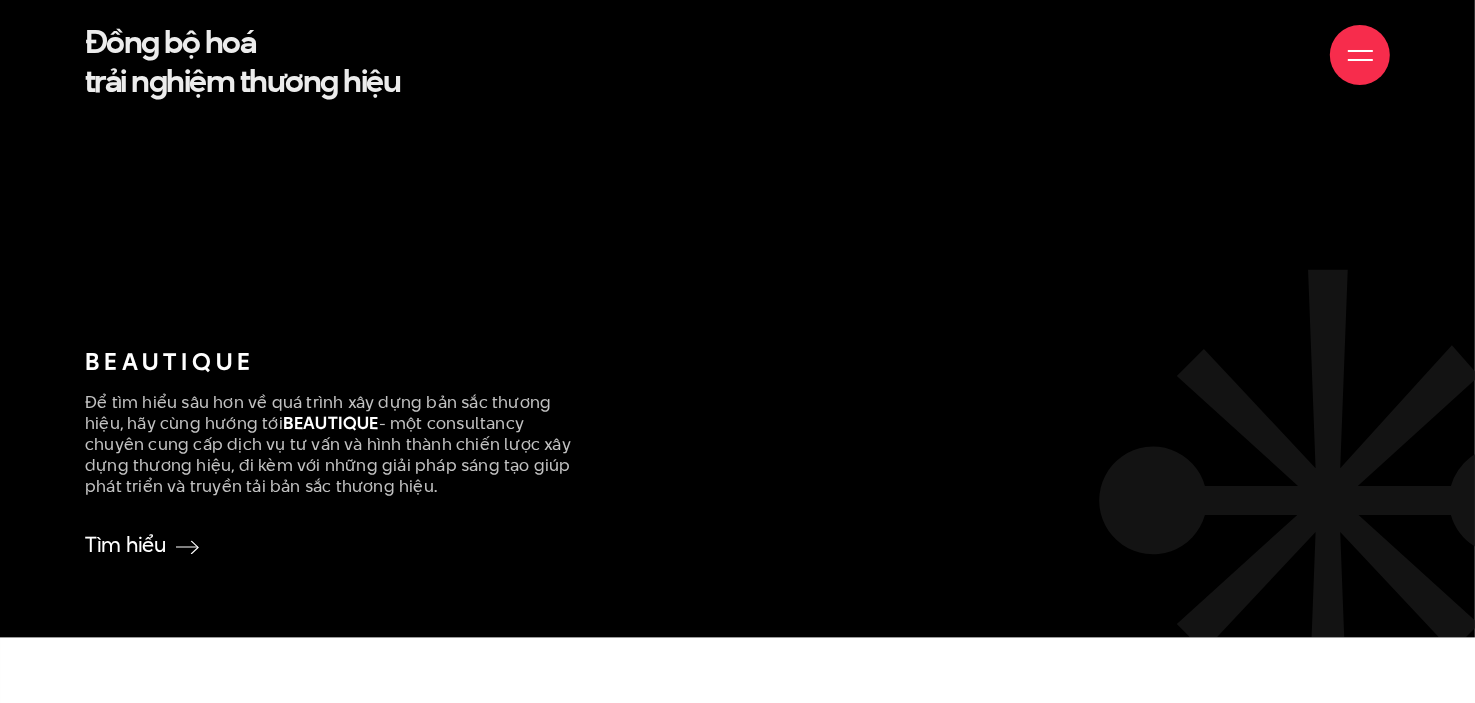 scroll, scrollTop: 3900, scrollLeft: 0, axis: vertical 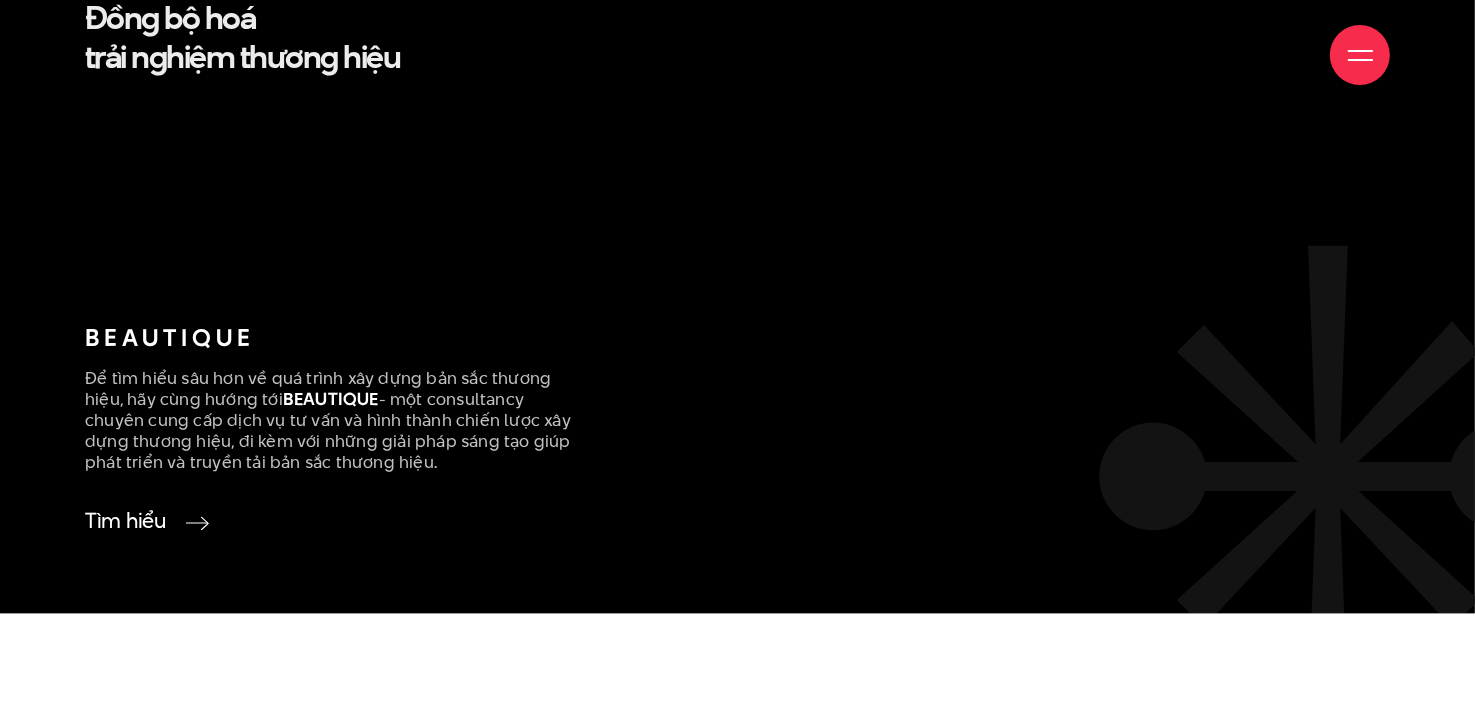 click on "Tìm hiểu" at bounding box center [142, 520] 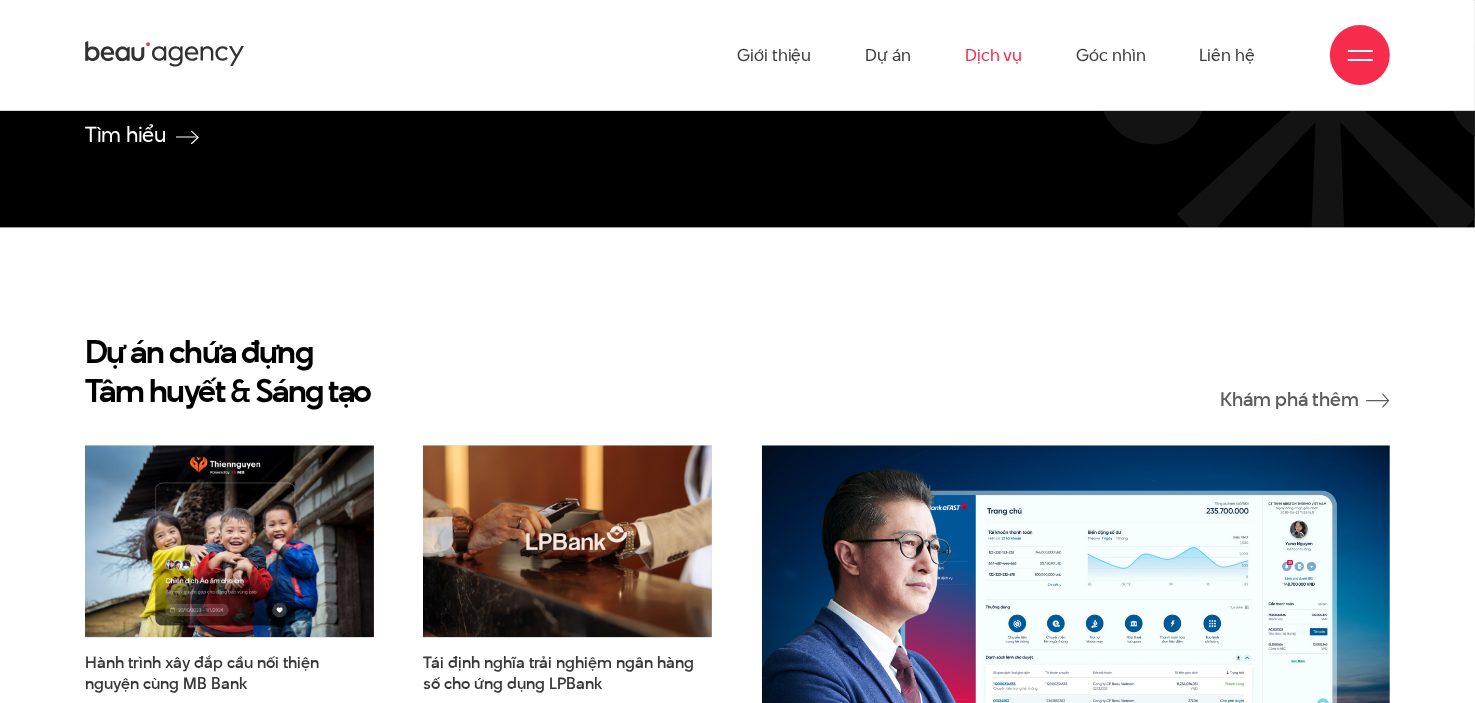 scroll, scrollTop: 3920, scrollLeft: 0, axis: vertical 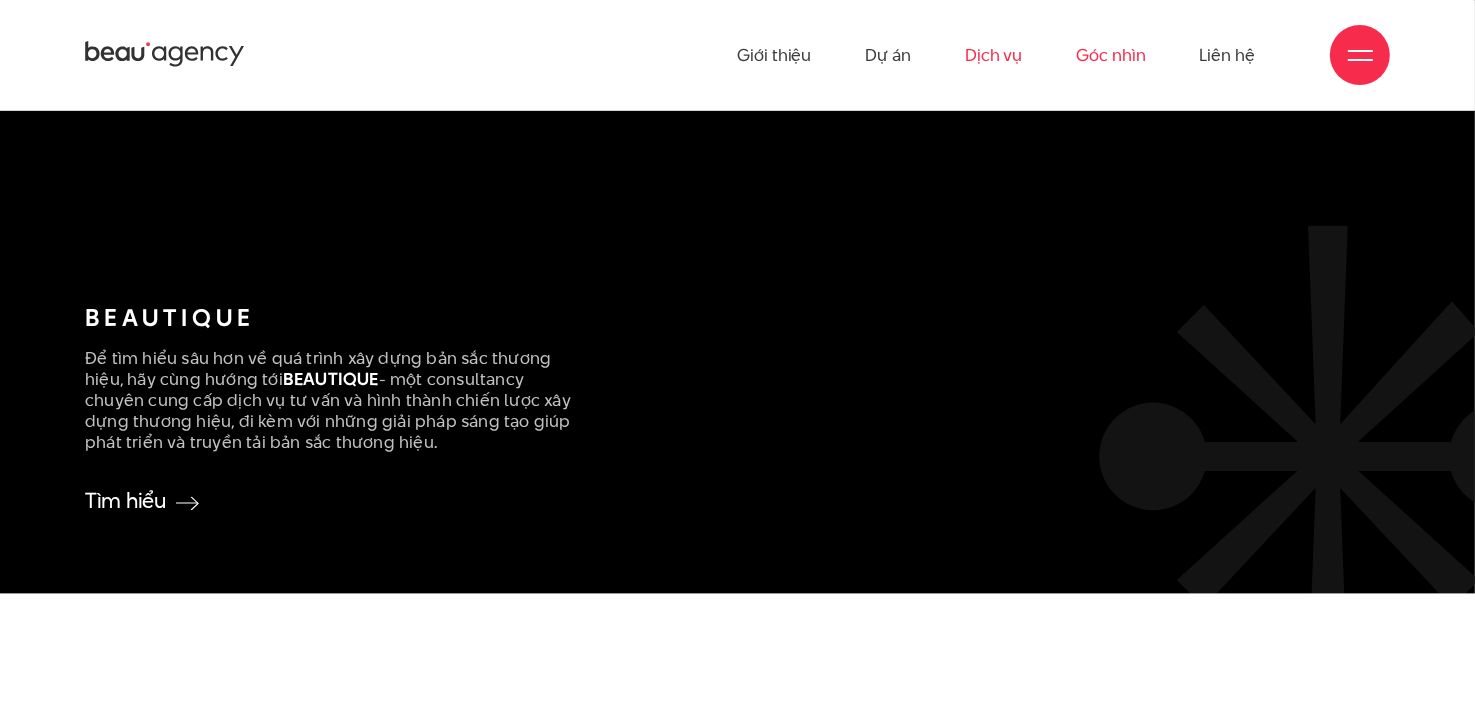 click on "Góc nhìn" at bounding box center (1110, 55) 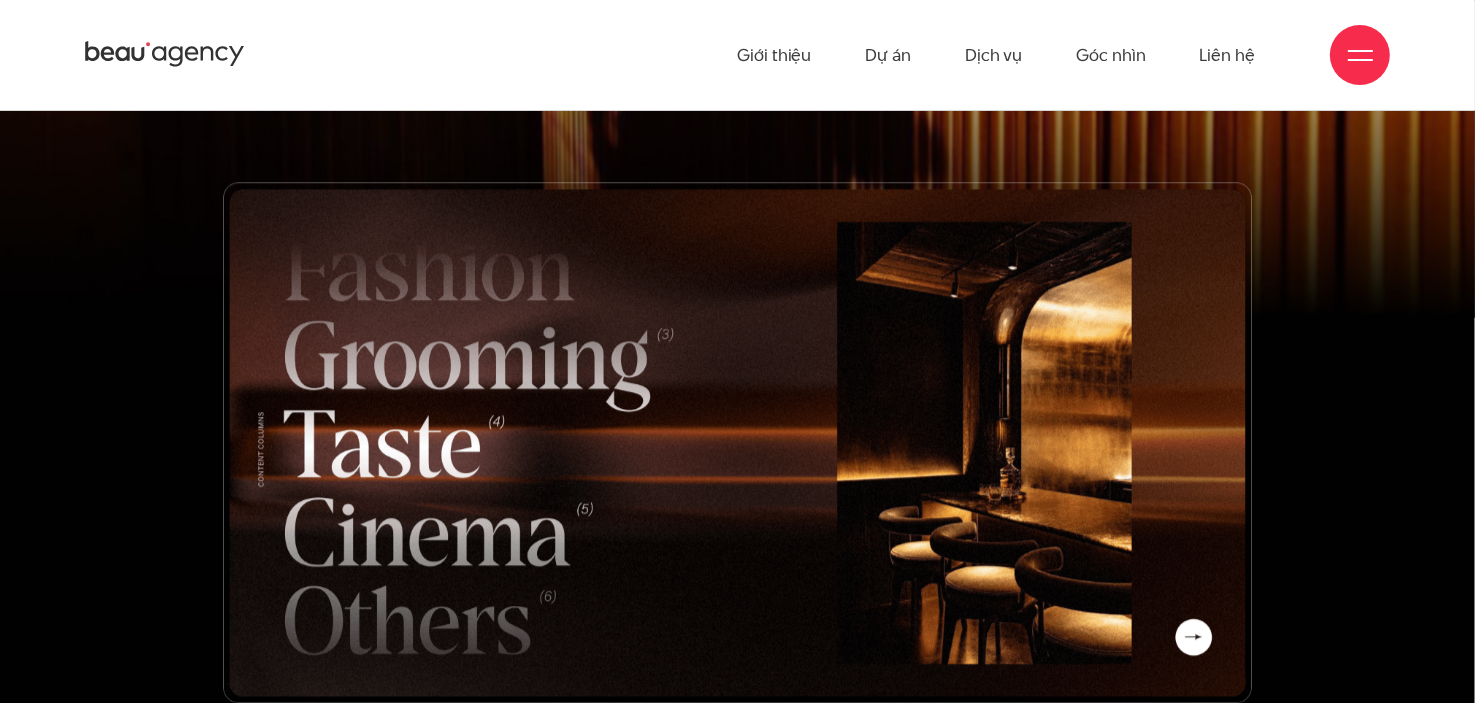 scroll, scrollTop: 5424, scrollLeft: 0, axis: vertical 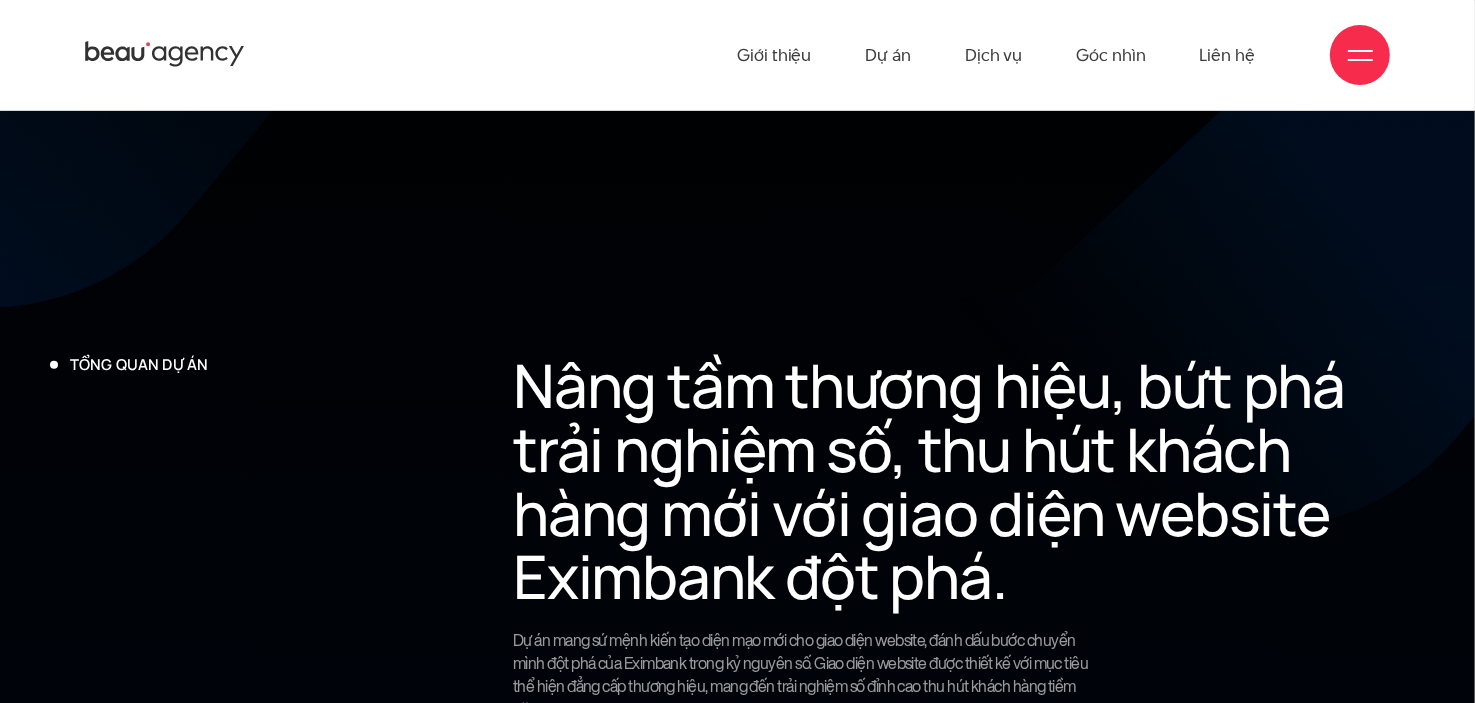 drag, startPoint x: 222, startPoint y: 360, endPoint x: 68, endPoint y: 361, distance: 154.00325 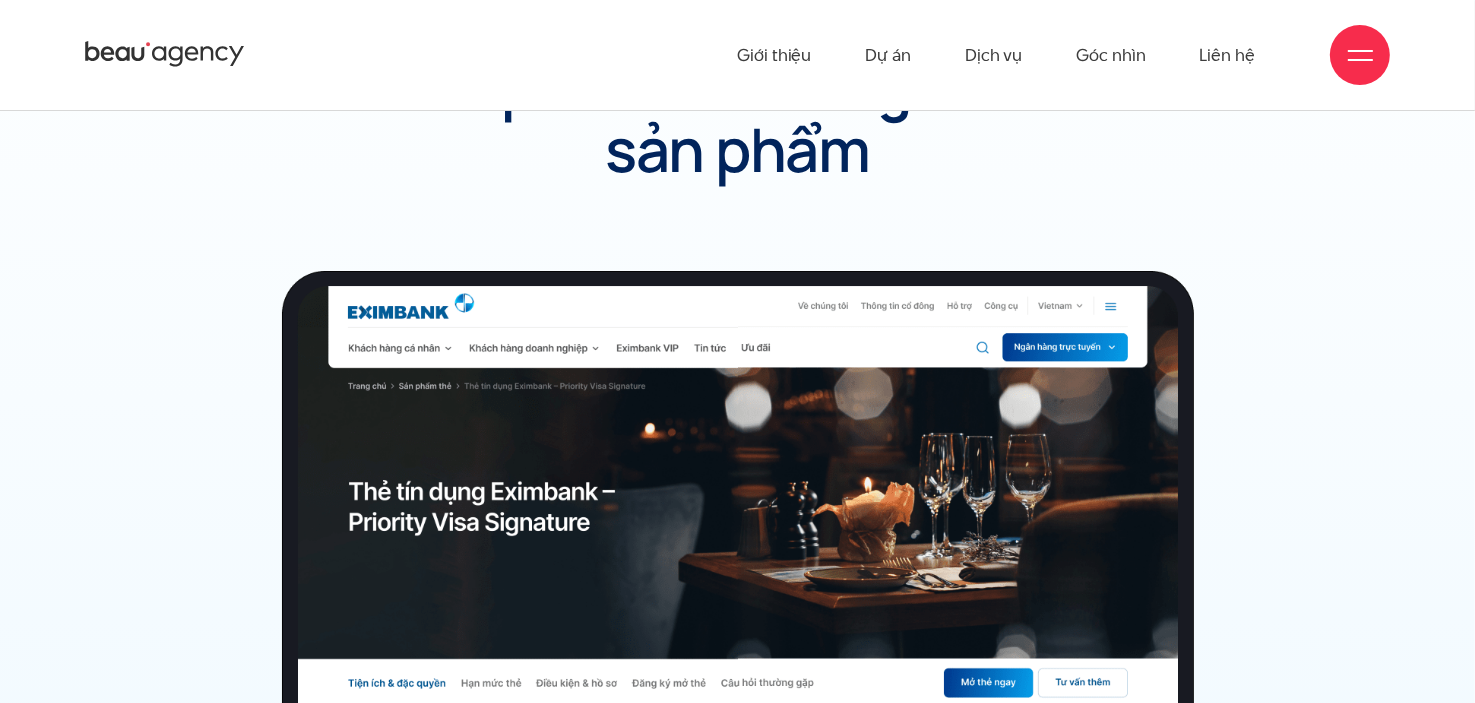 scroll, scrollTop: 15066, scrollLeft: 0, axis: vertical 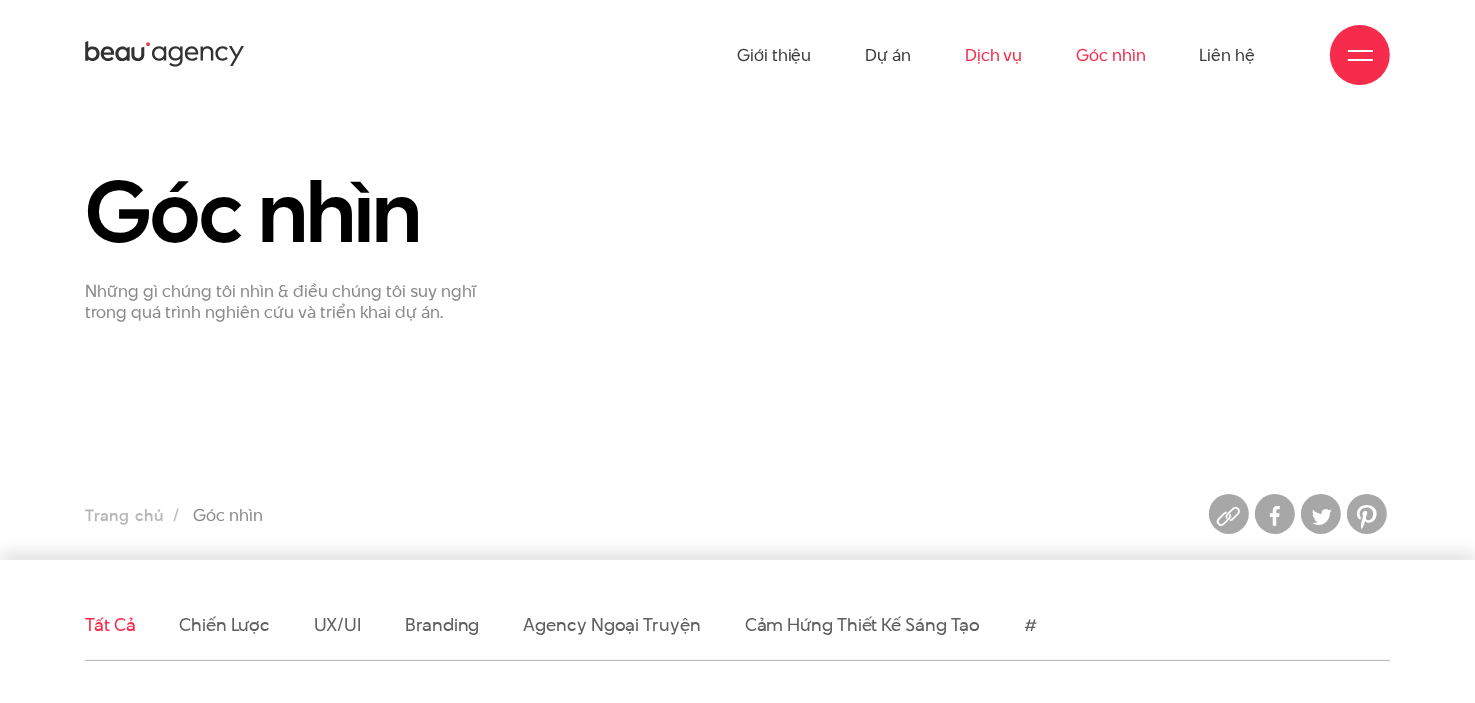 click on "Dịch vụ" at bounding box center [993, 55] 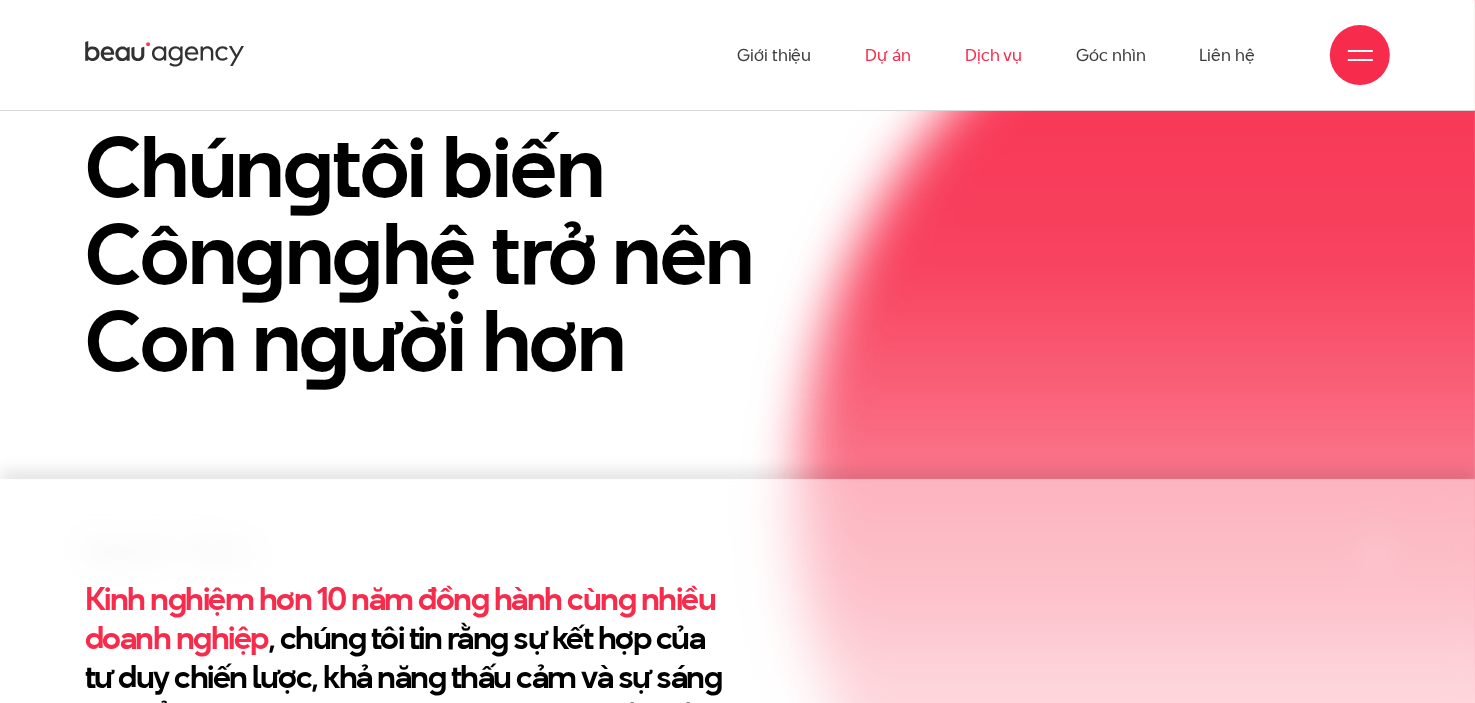 scroll, scrollTop: 100, scrollLeft: 0, axis: vertical 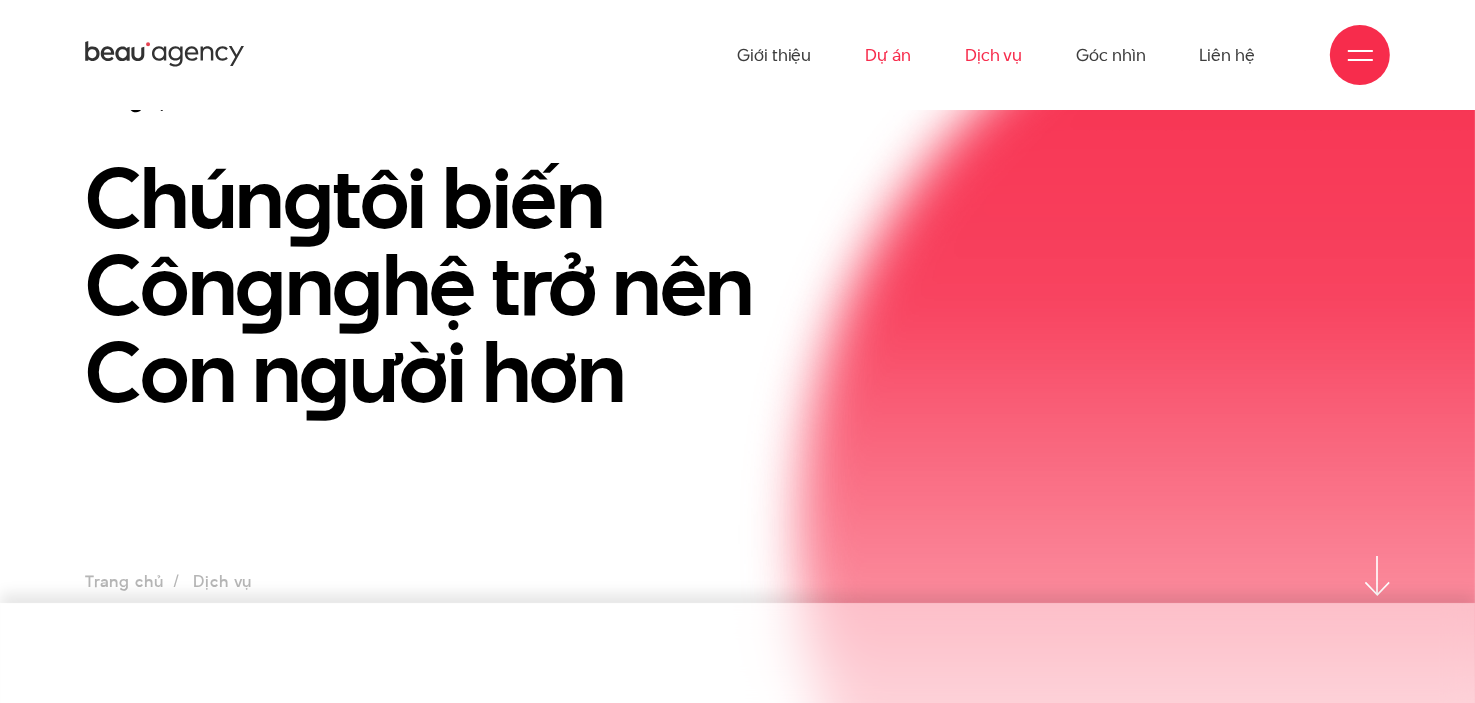 click on "Dự án" at bounding box center [888, 55] 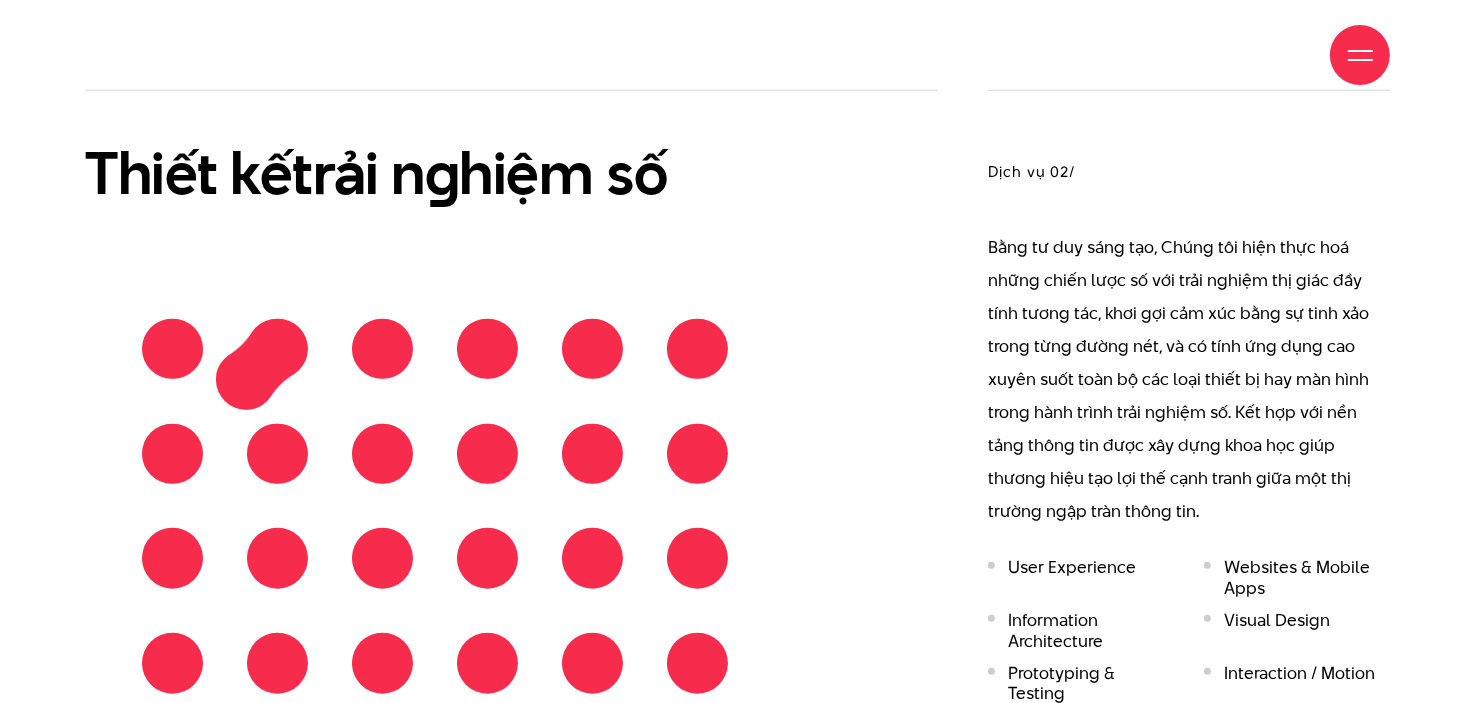 scroll, scrollTop: 2000, scrollLeft: 0, axis: vertical 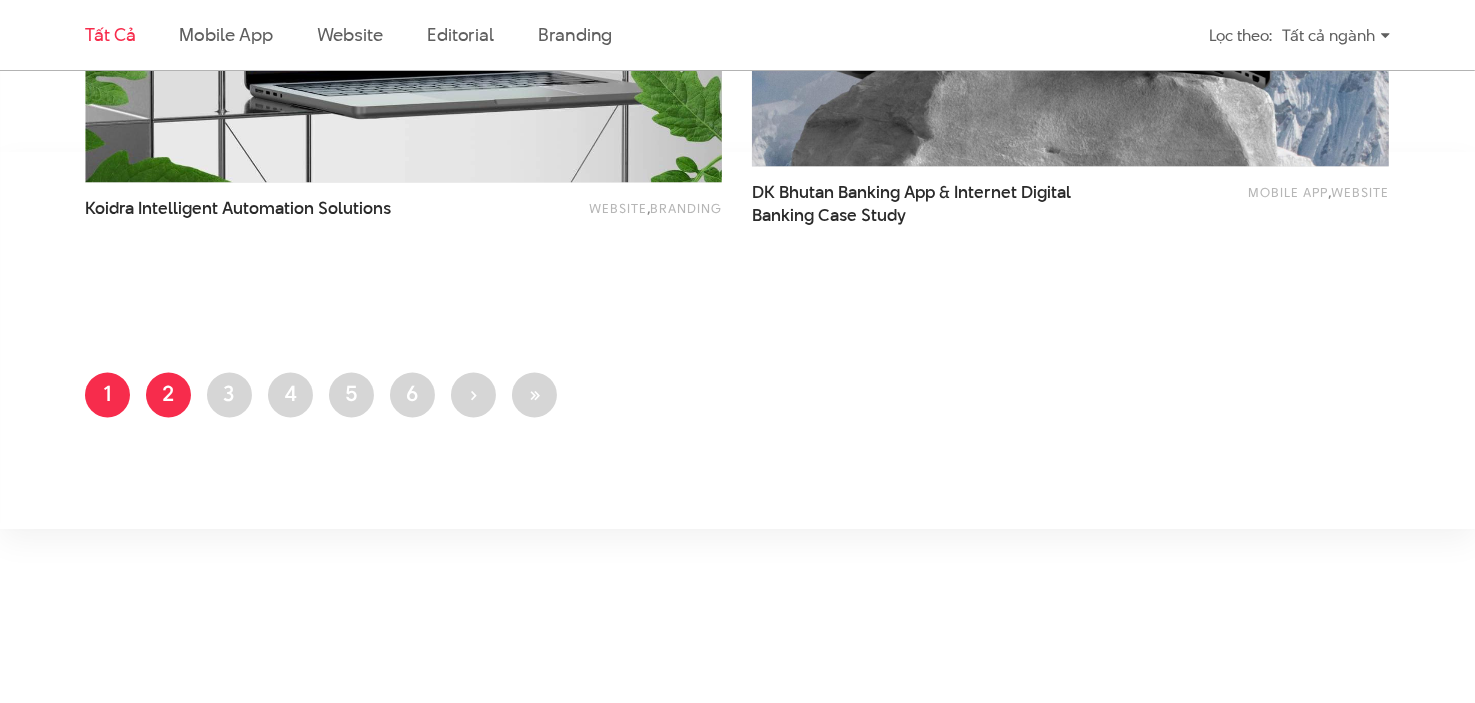 click on "Trang
2" at bounding box center [168, 394] 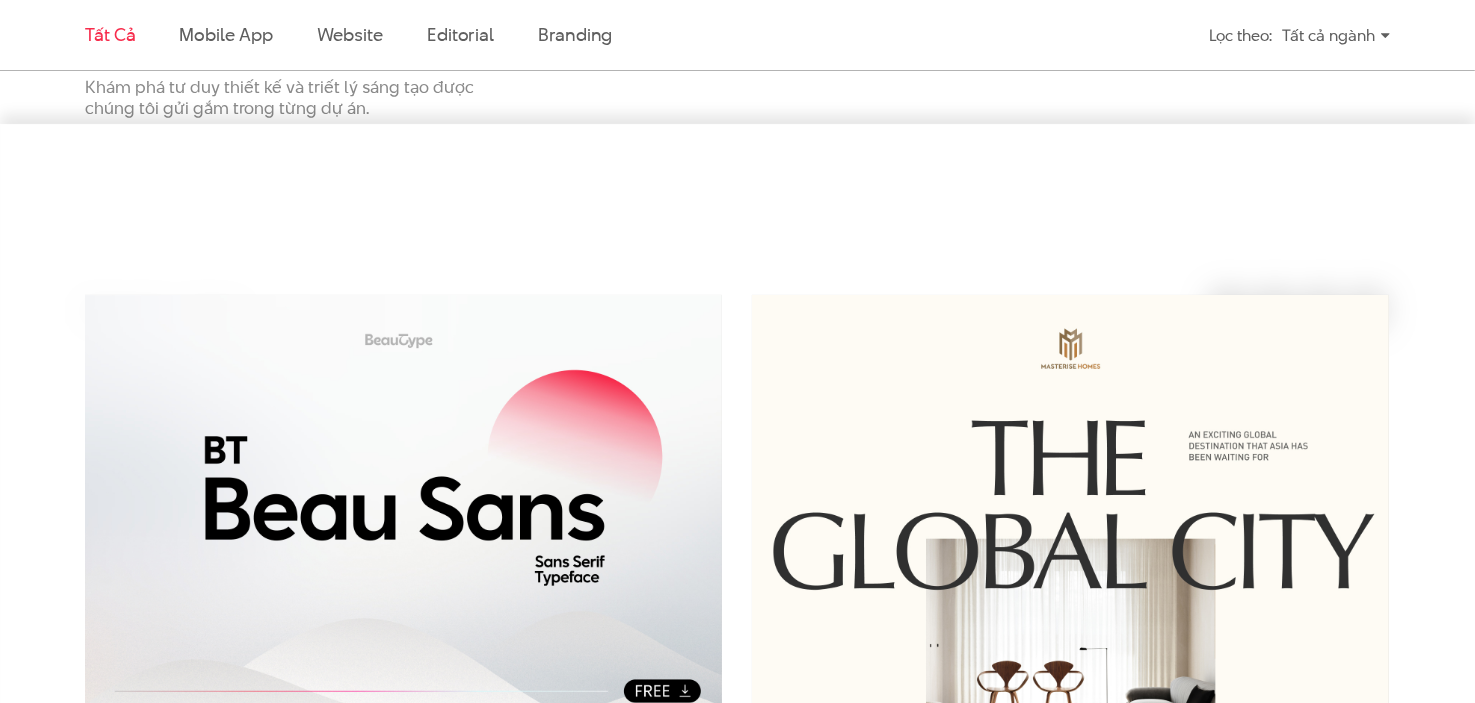 scroll, scrollTop: 400, scrollLeft: 0, axis: vertical 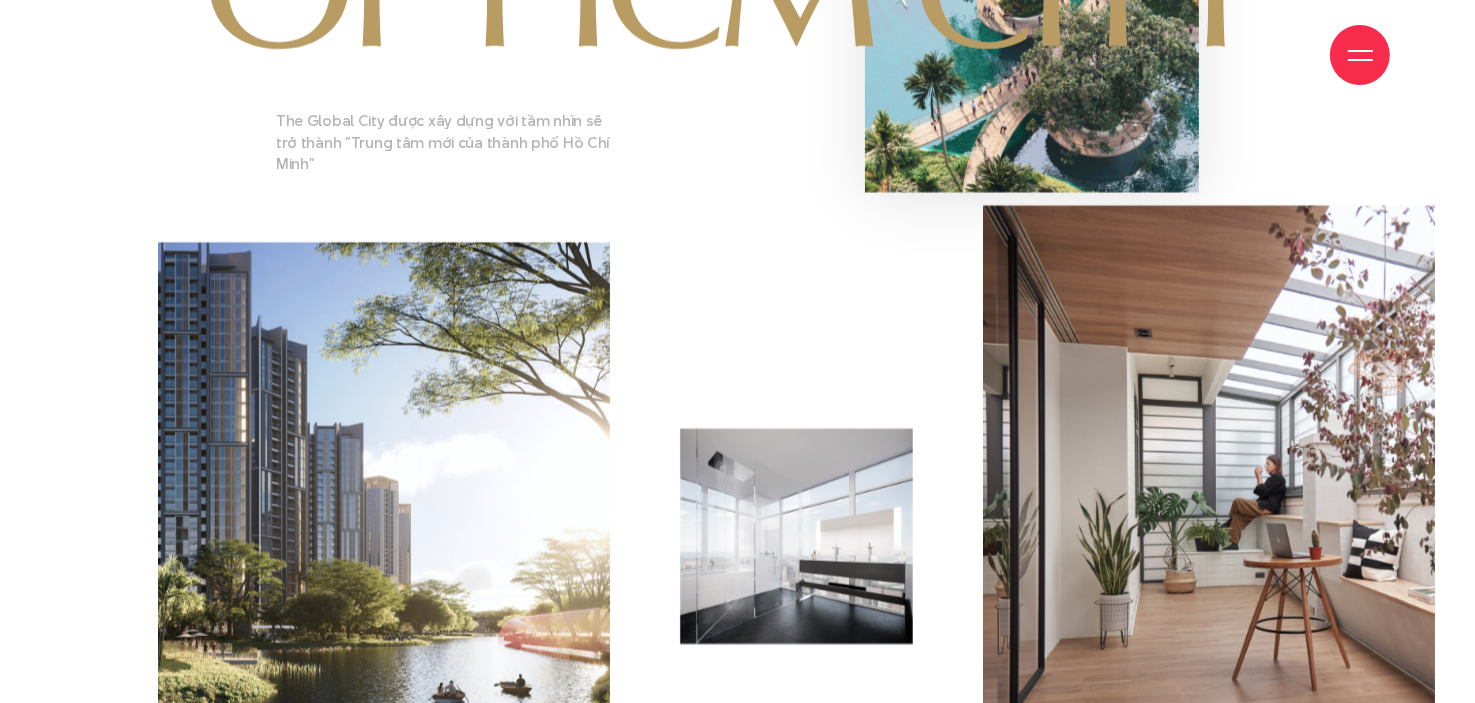 click at bounding box center [797, 320] 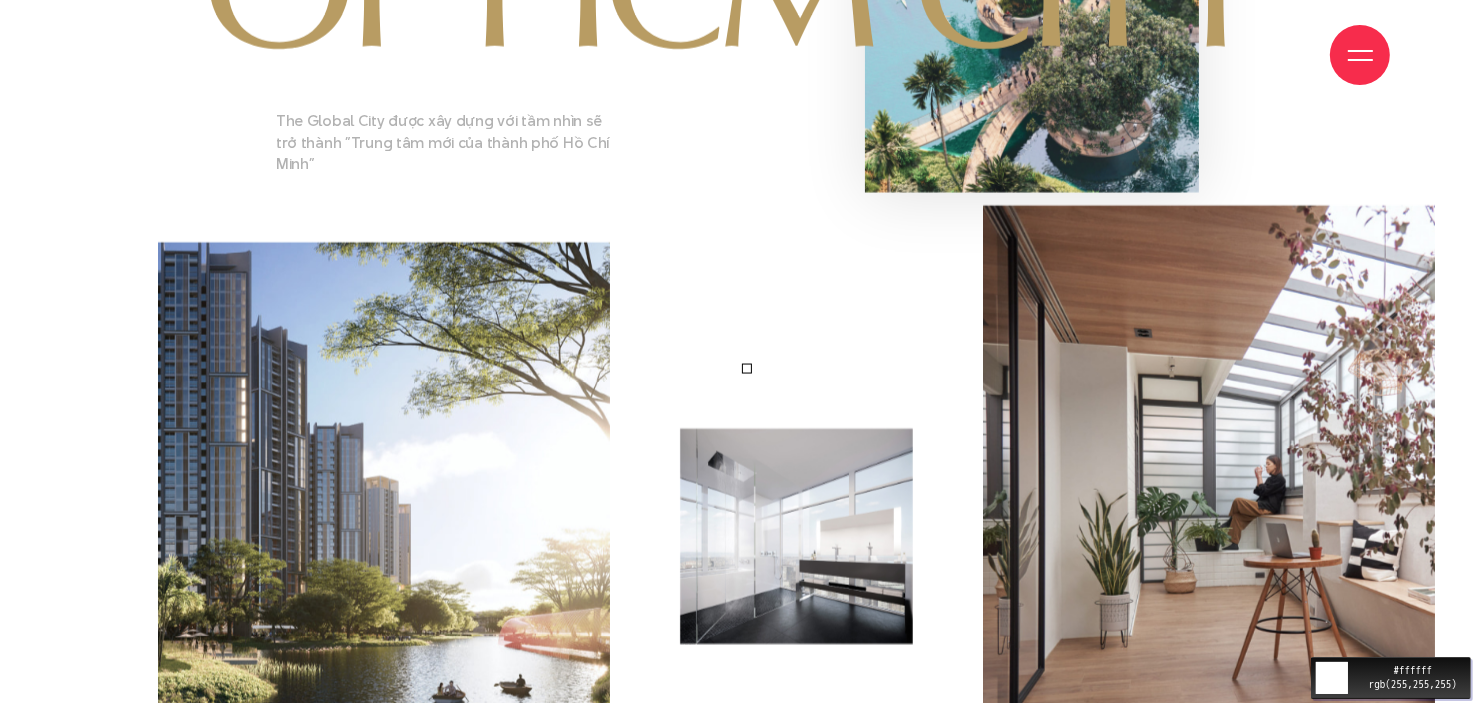 click on "Move your  🖱️  to pick a color #ffffff rgb(255,255,255)" at bounding box center [737, 8215] 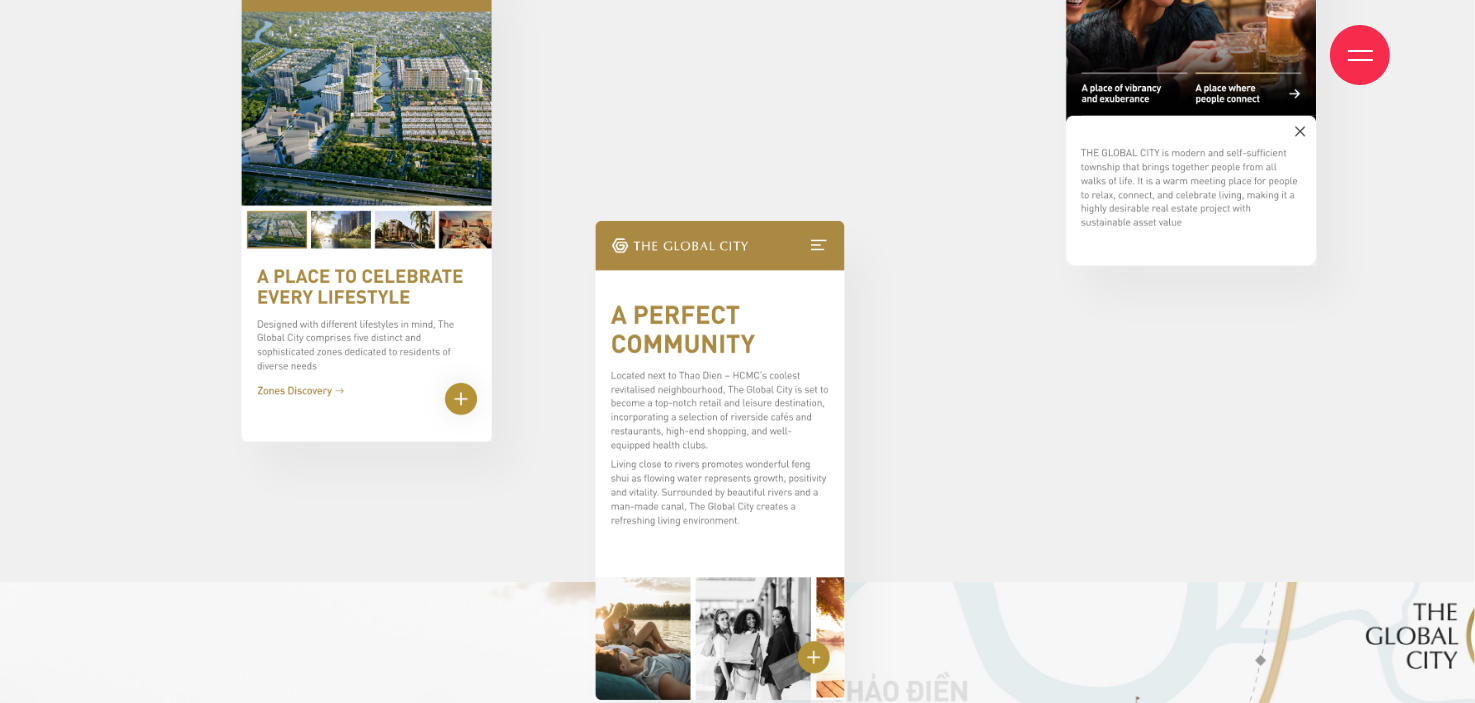 scroll, scrollTop: 16567, scrollLeft: 0, axis: vertical 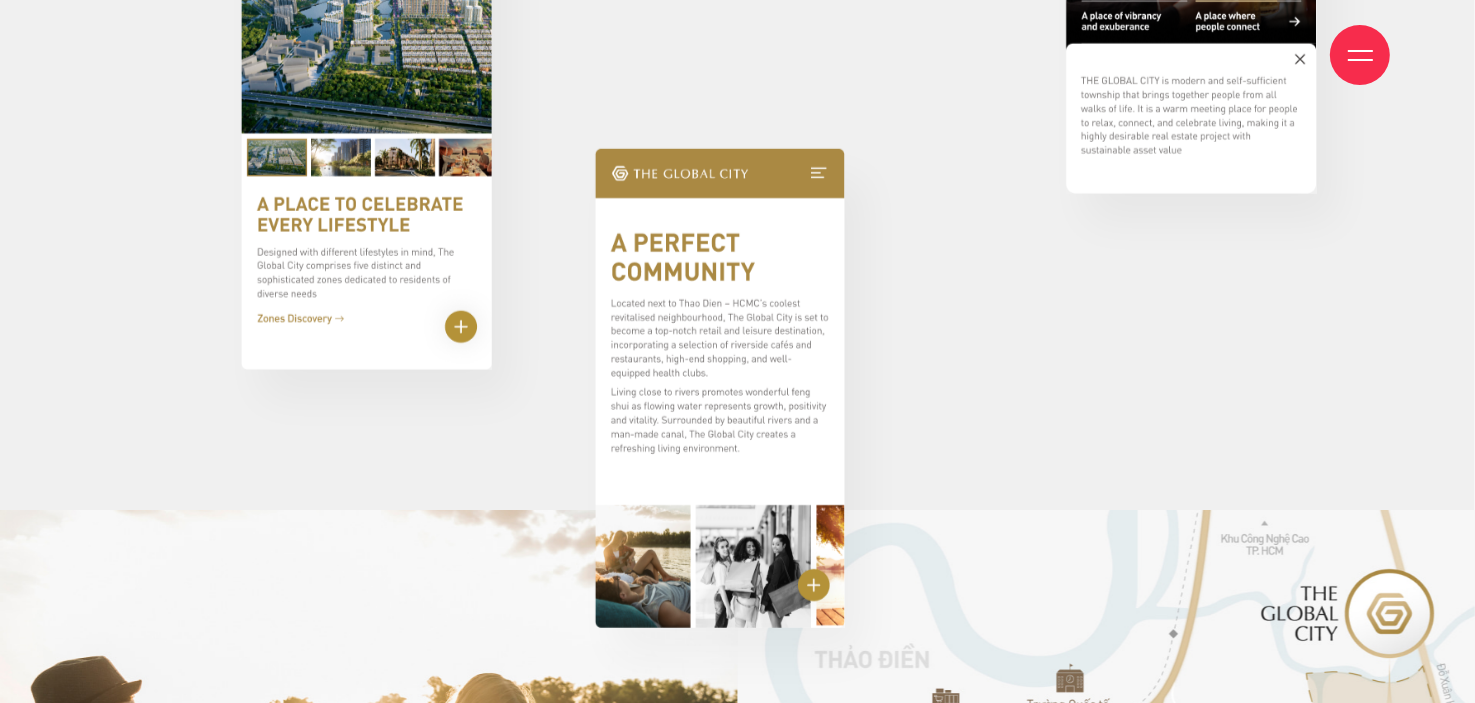 drag, startPoint x: 666, startPoint y: 292, endPoint x: 880, endPoint y: 210, distance: 229.17242 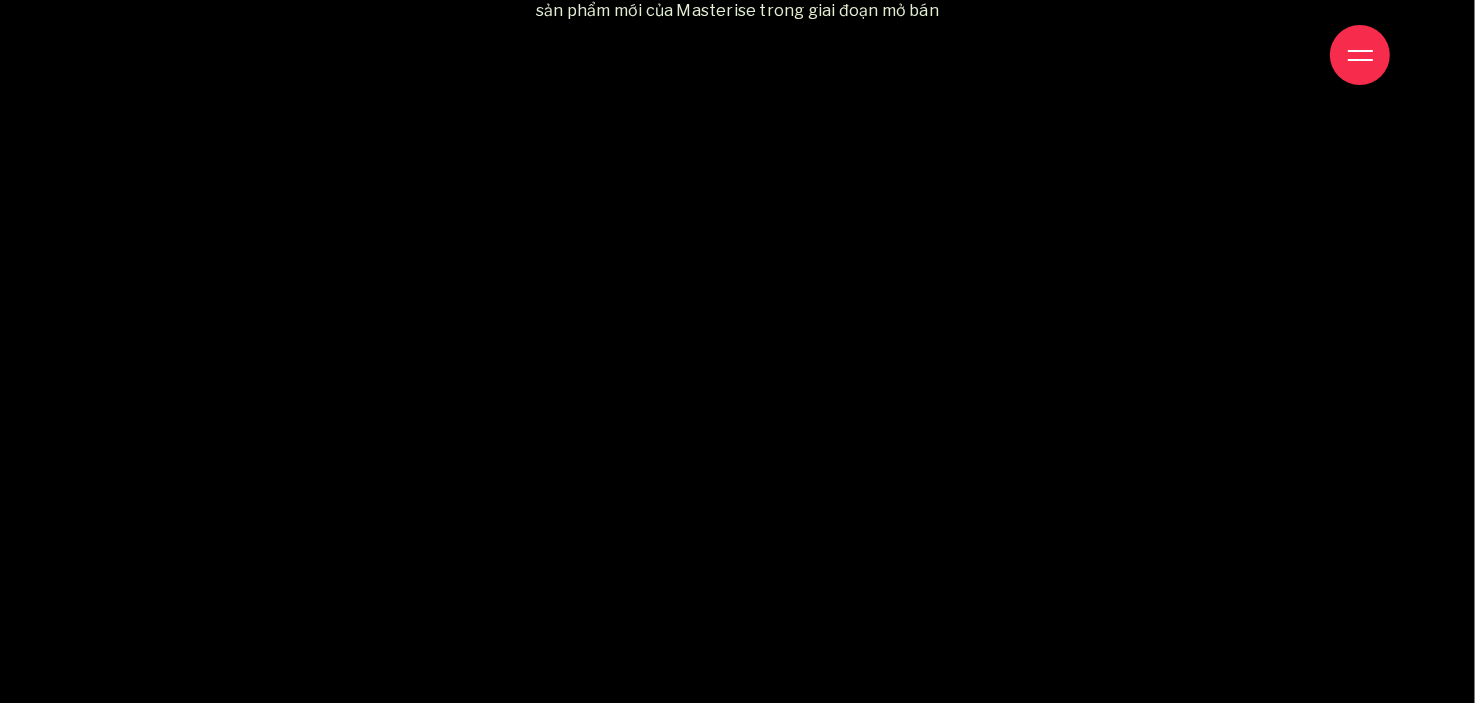 scroll, scrollTop: 13500, scrollLeft: 0, axis: vertical 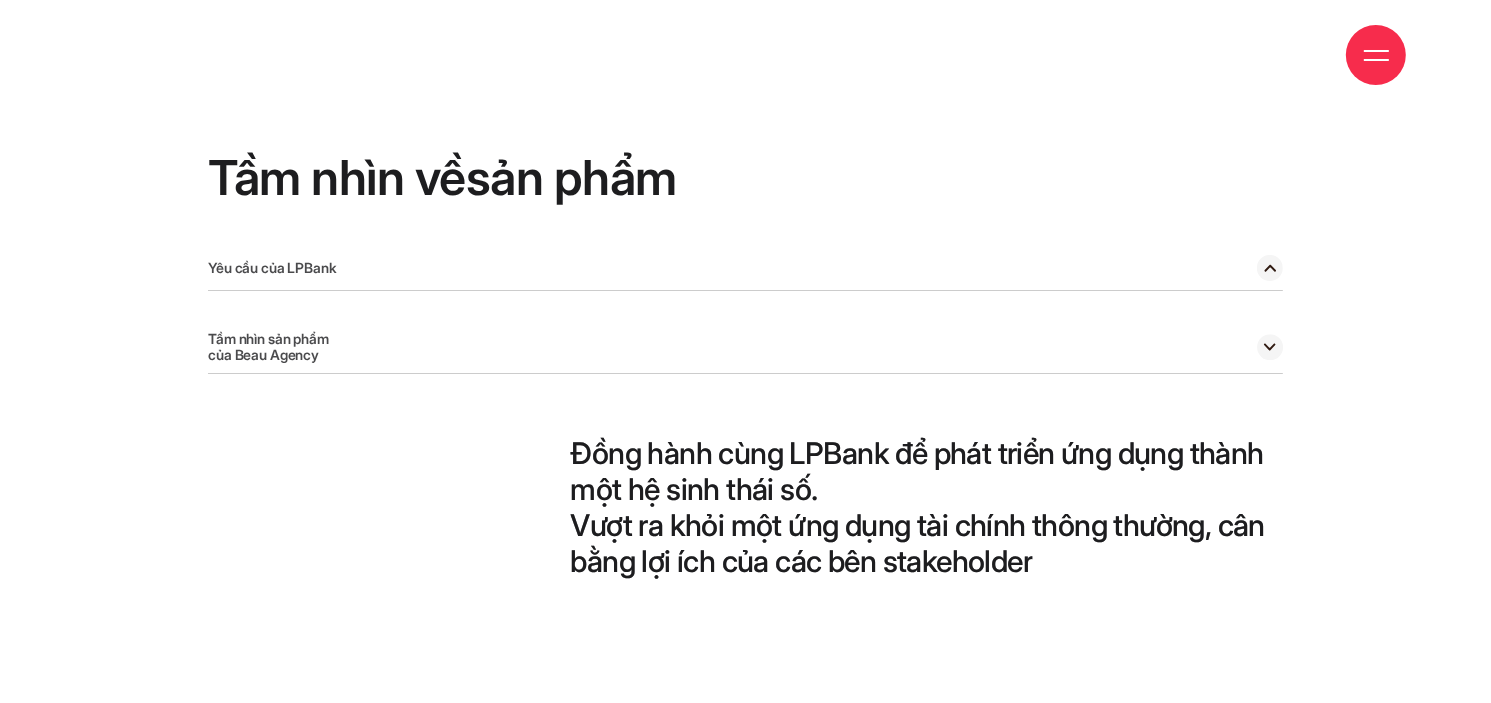 click on "Yêu cầu của LPBank" at bounding box center (745, 269) 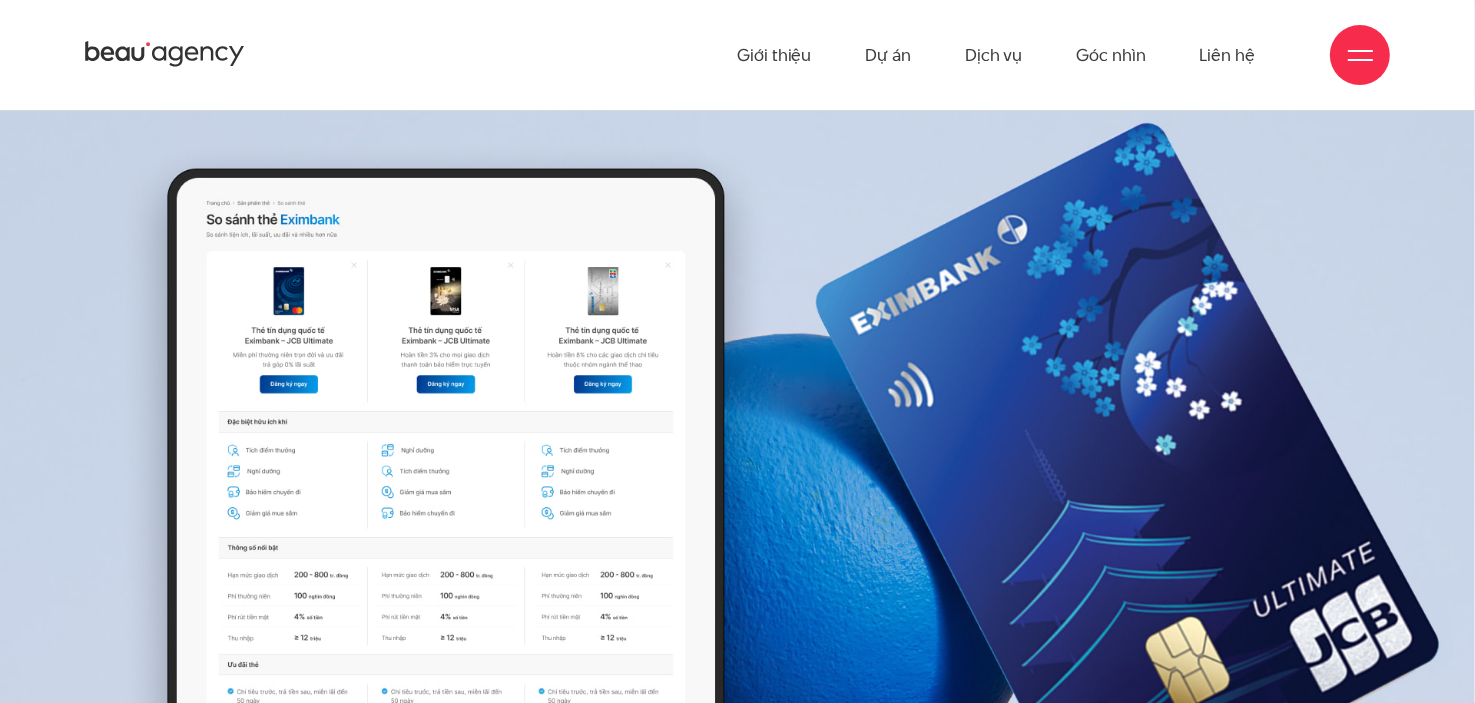 scroll, scrollTop: 13866, scrollLeft: 0, axis: vertical 